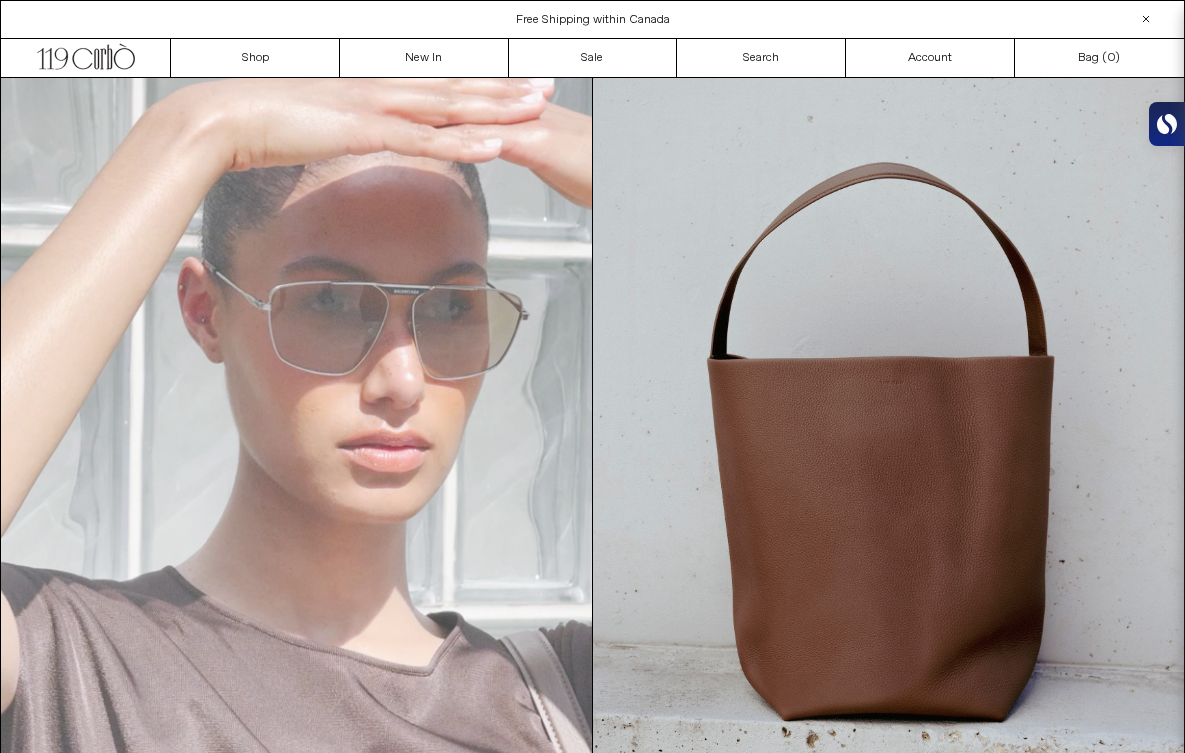 scroll, scrollTop: 0, scrollLeft: 0, axis: both 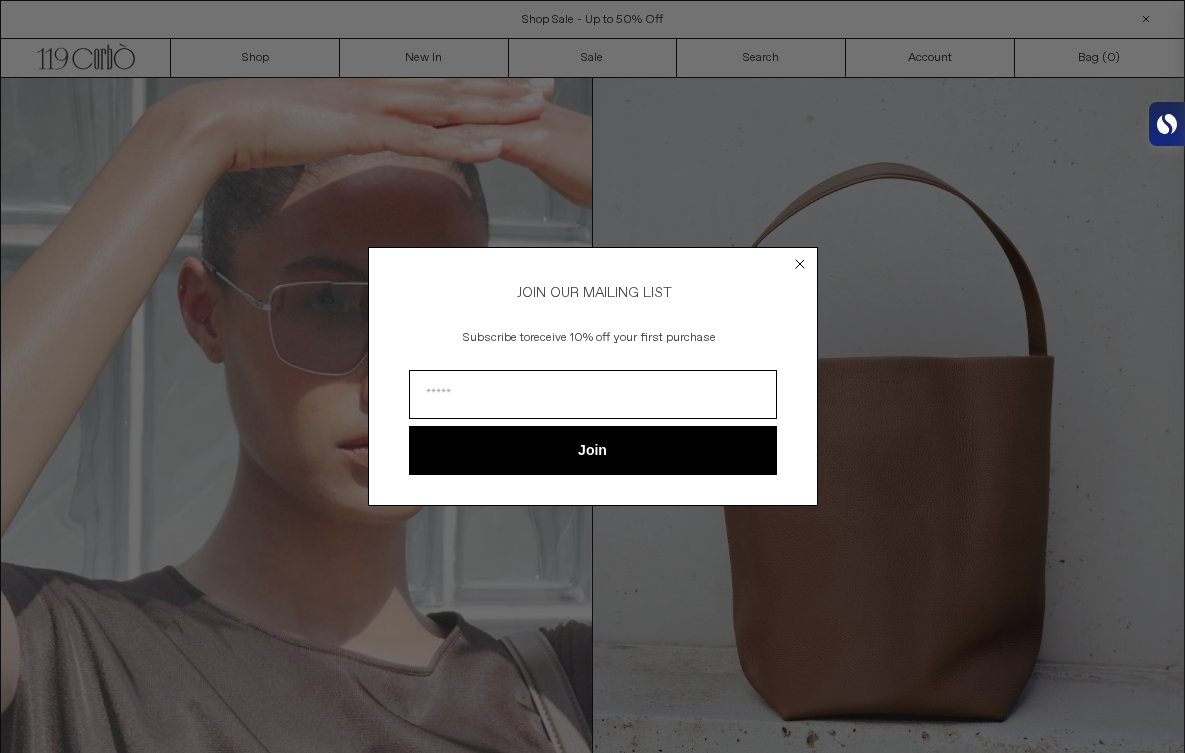 click 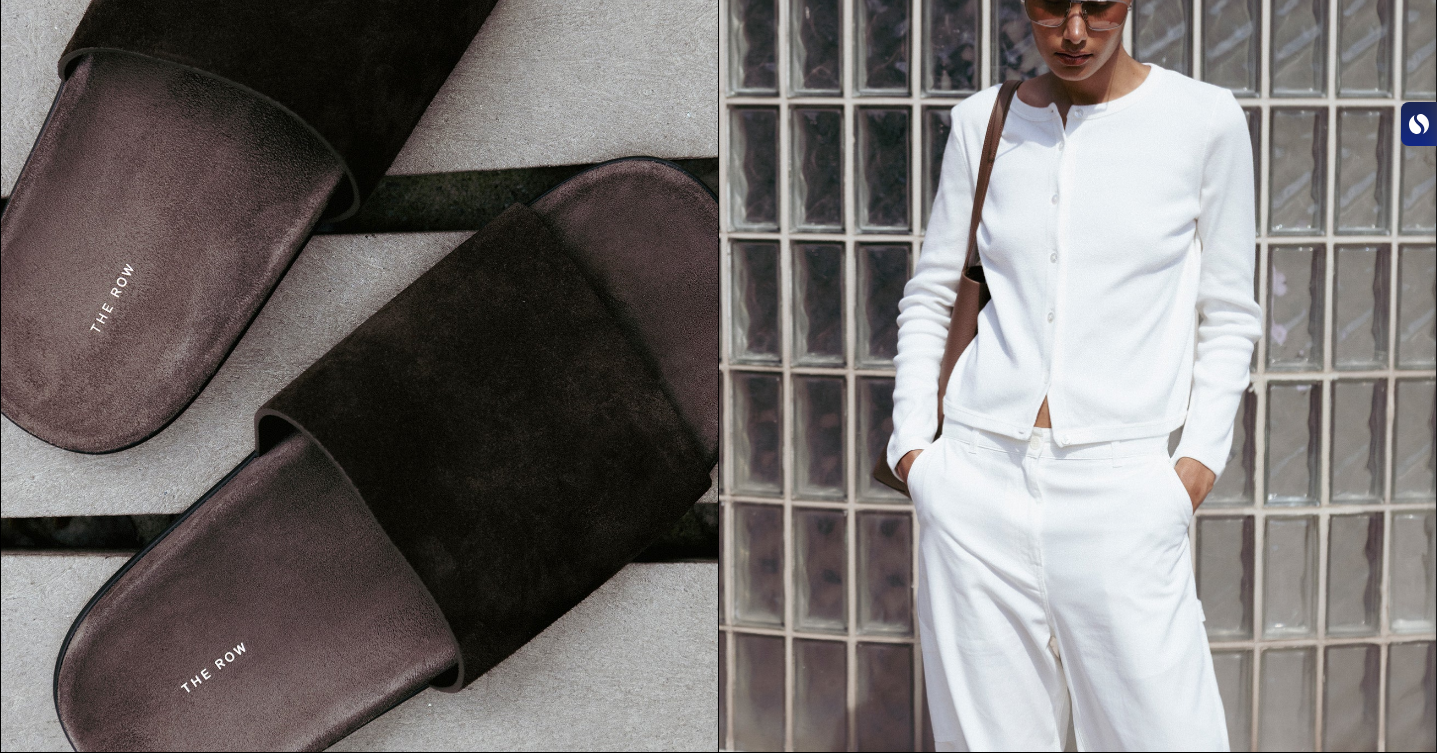 scroll, scrollTop: 2273, scrollLeft: 0, axis: vertical 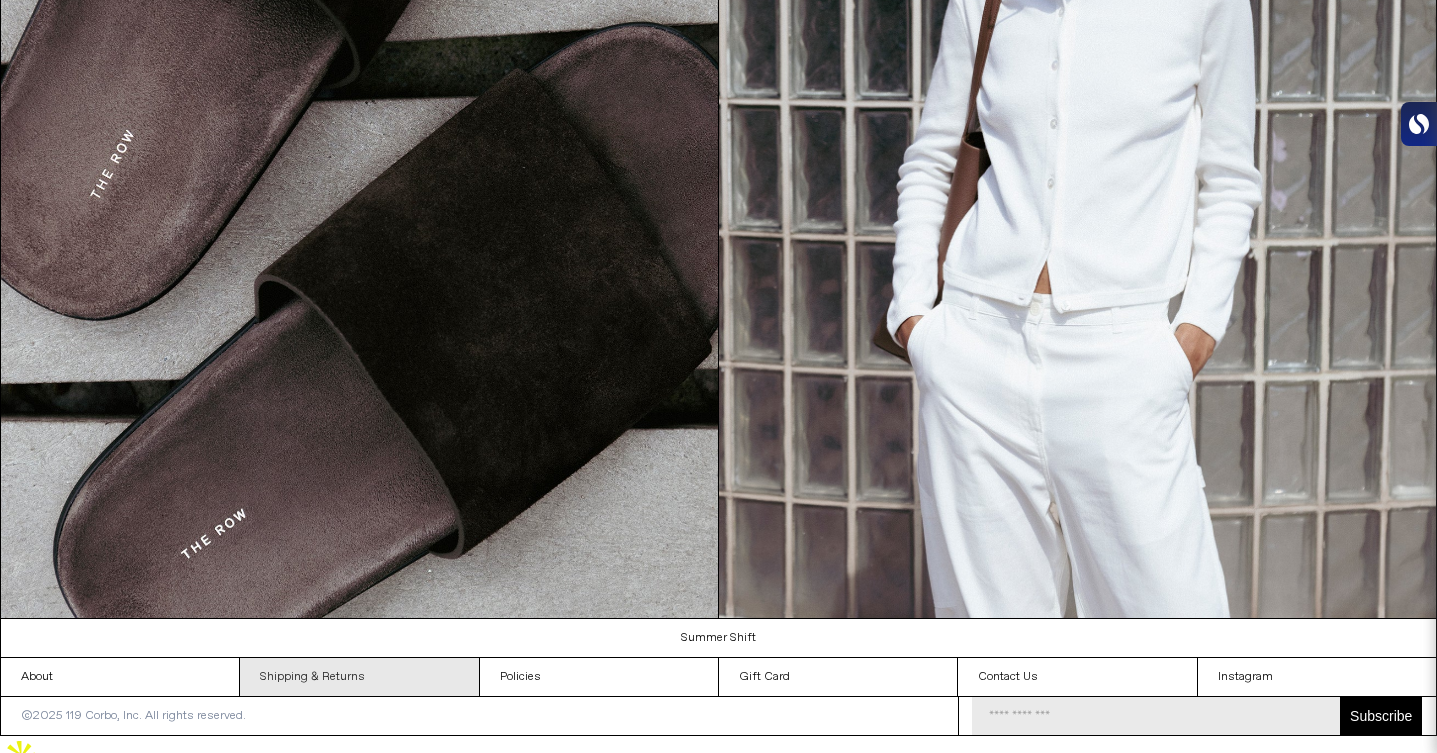 click on "Shipping & Returns" at bounding box center (359, 677) 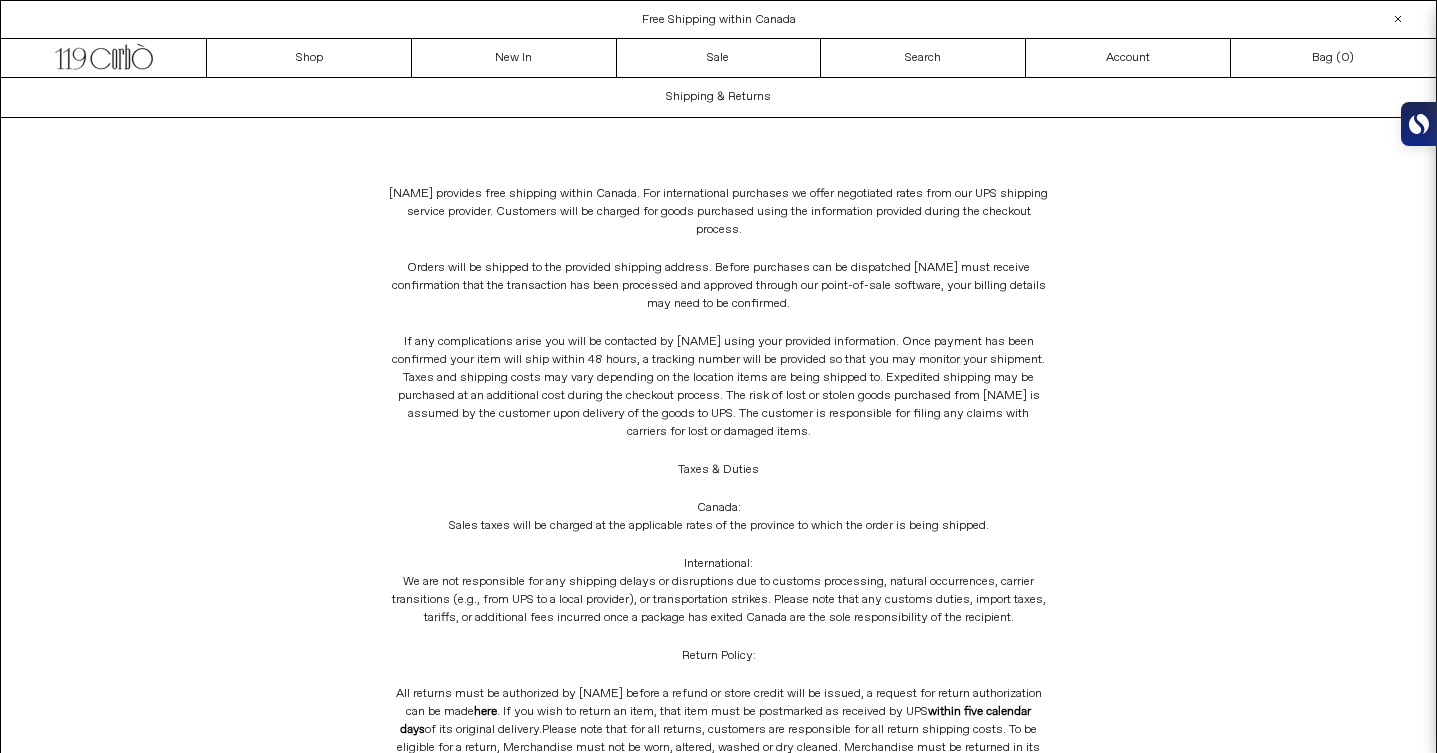 scroll, scrollTop: 0, scrollLeft: 0, axis: both 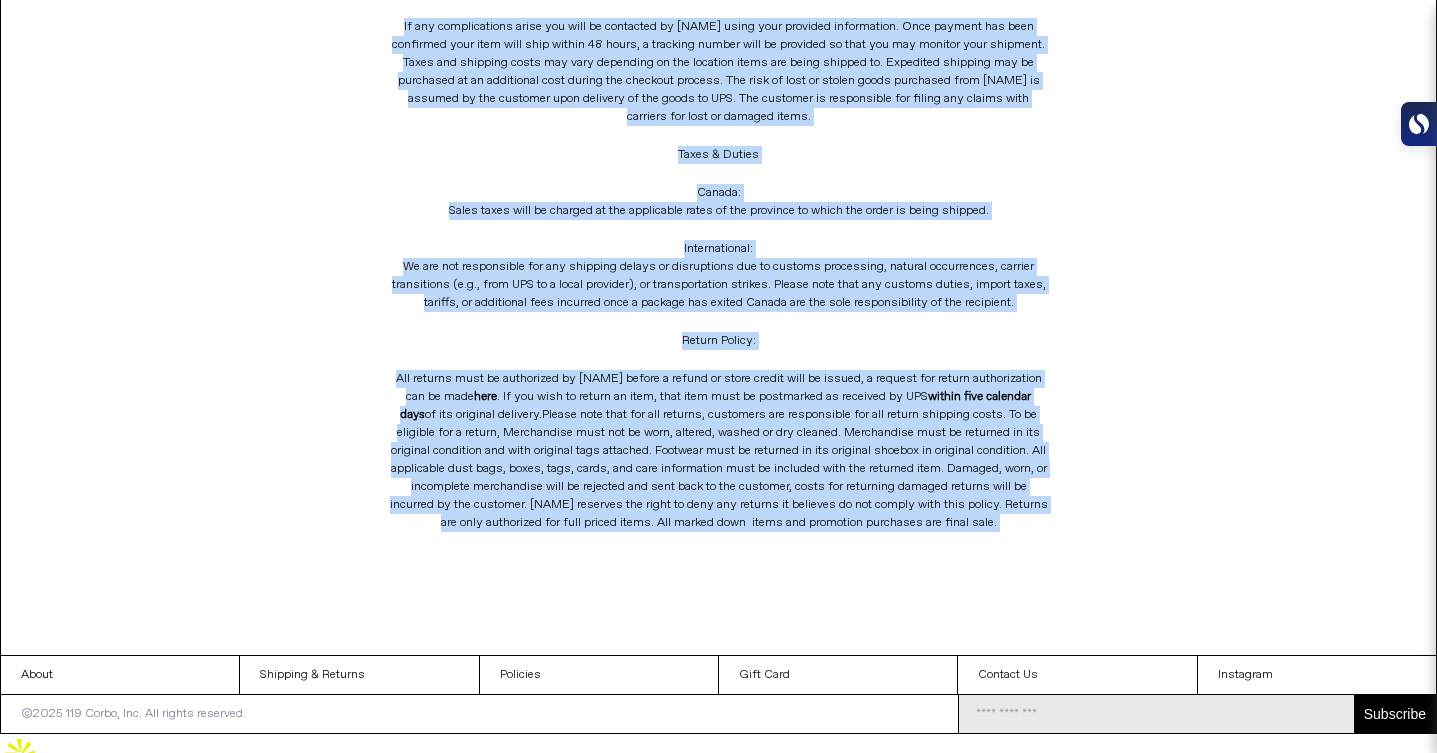 drag, startPoint x: 534, startPoint y: 85, endPoint x: 904, endPoint y: 552, distance: 595.8095 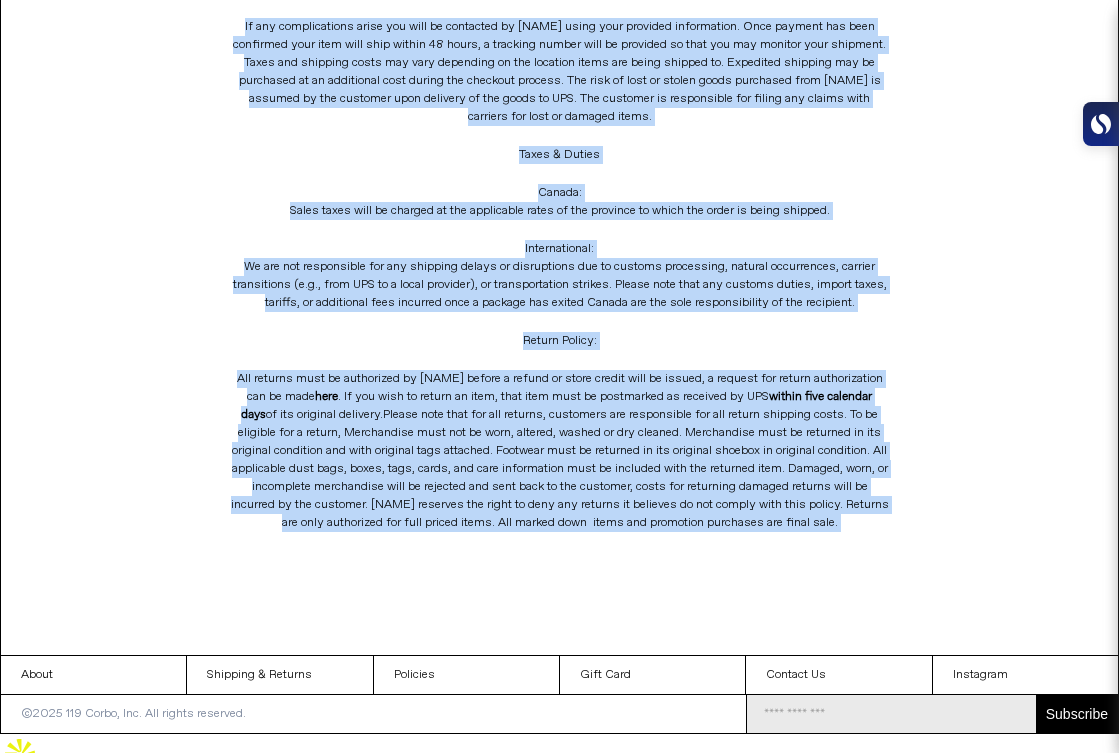 scroll, scrollTop: 0, scrollLeft: 0, axis: both 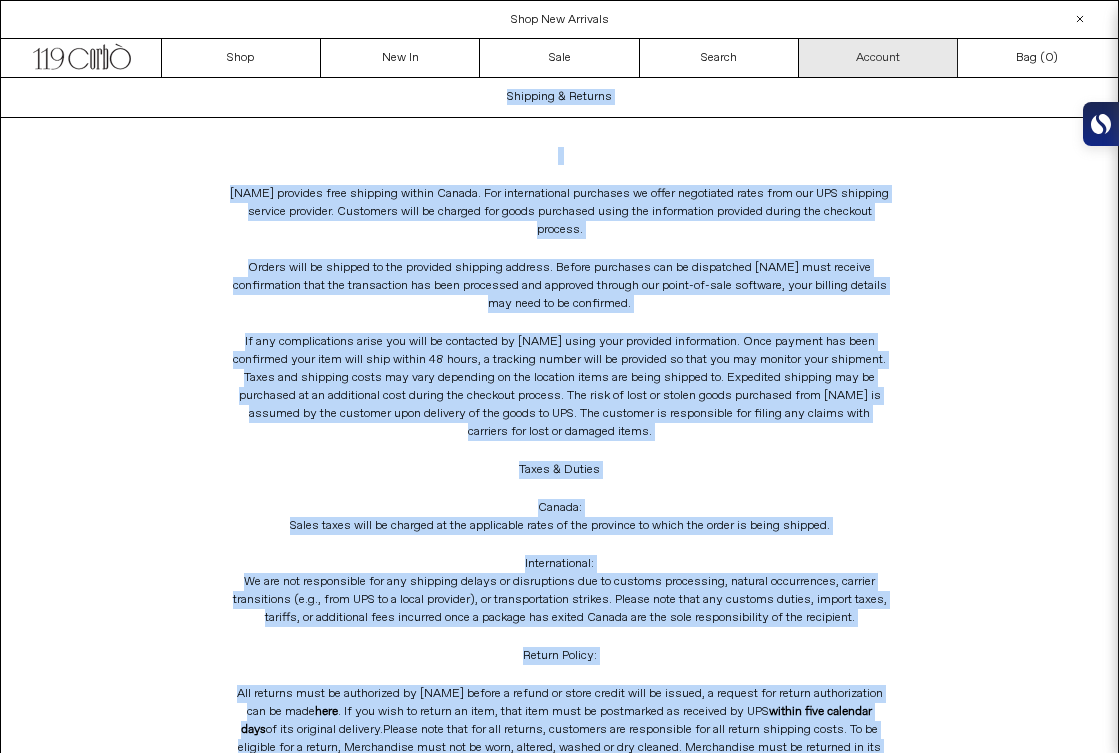 click on "Account" at bounding box center (878, 58) 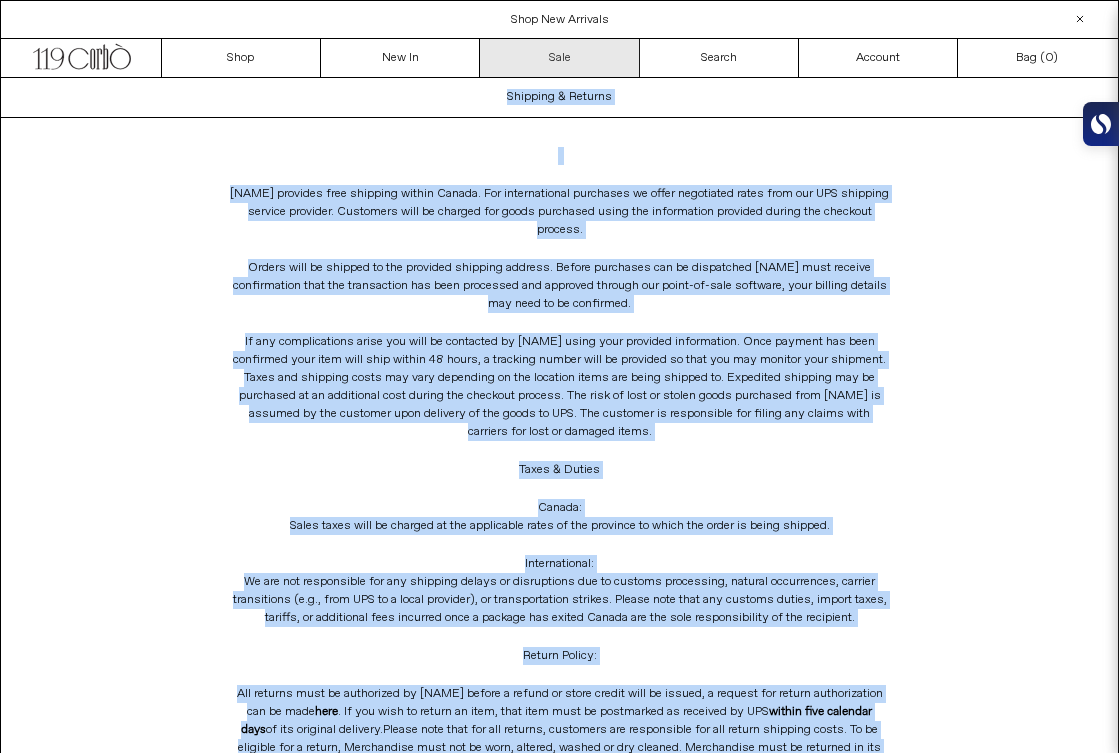 click on "Sale" at bounding box center [559, 58] 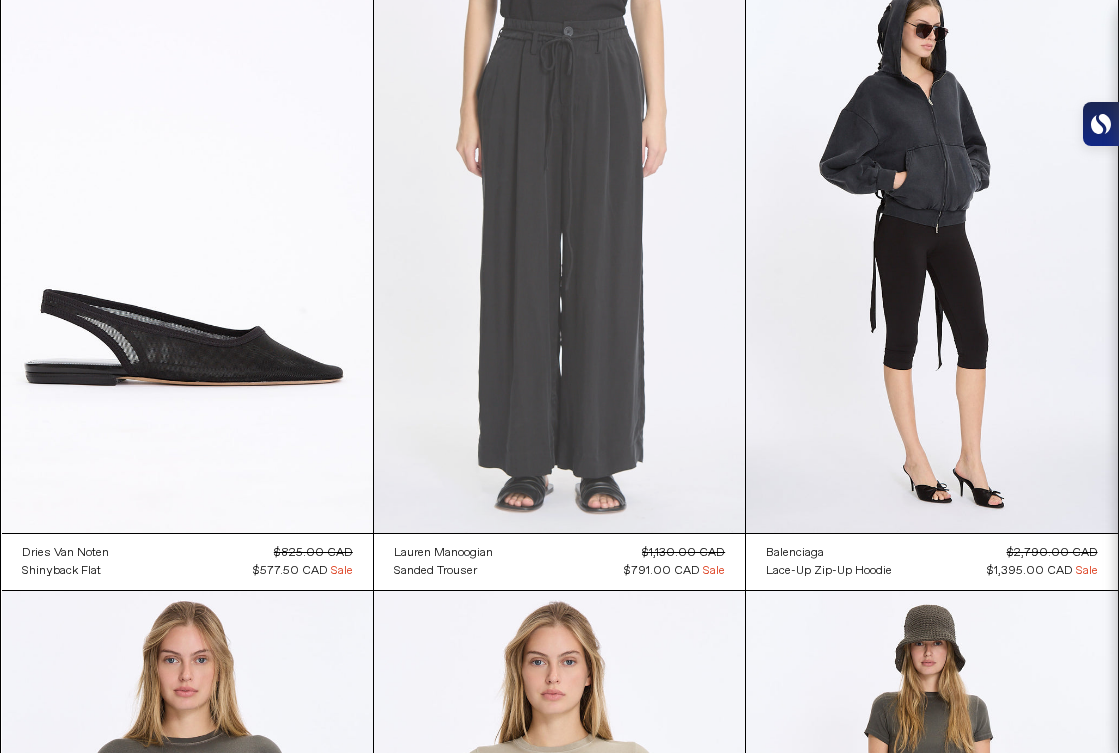 scroll, scrollTop: 0, scrollLeft: 0, axis: both 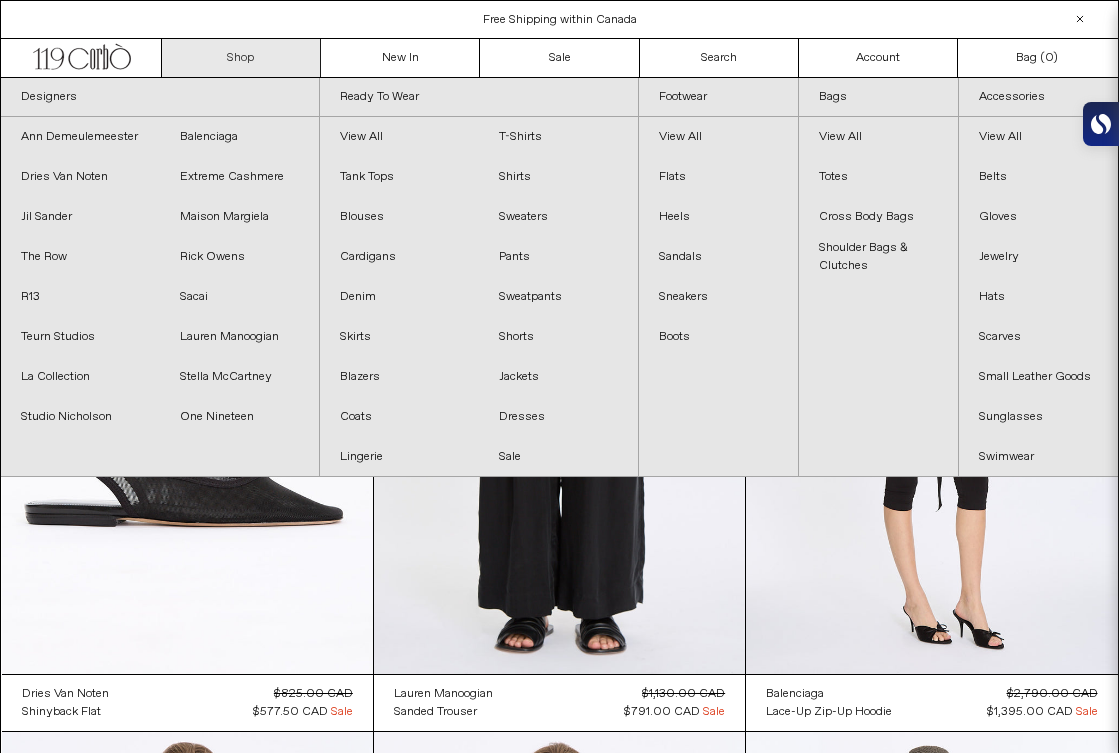click on "Shop" at bounding box center [241, 58] 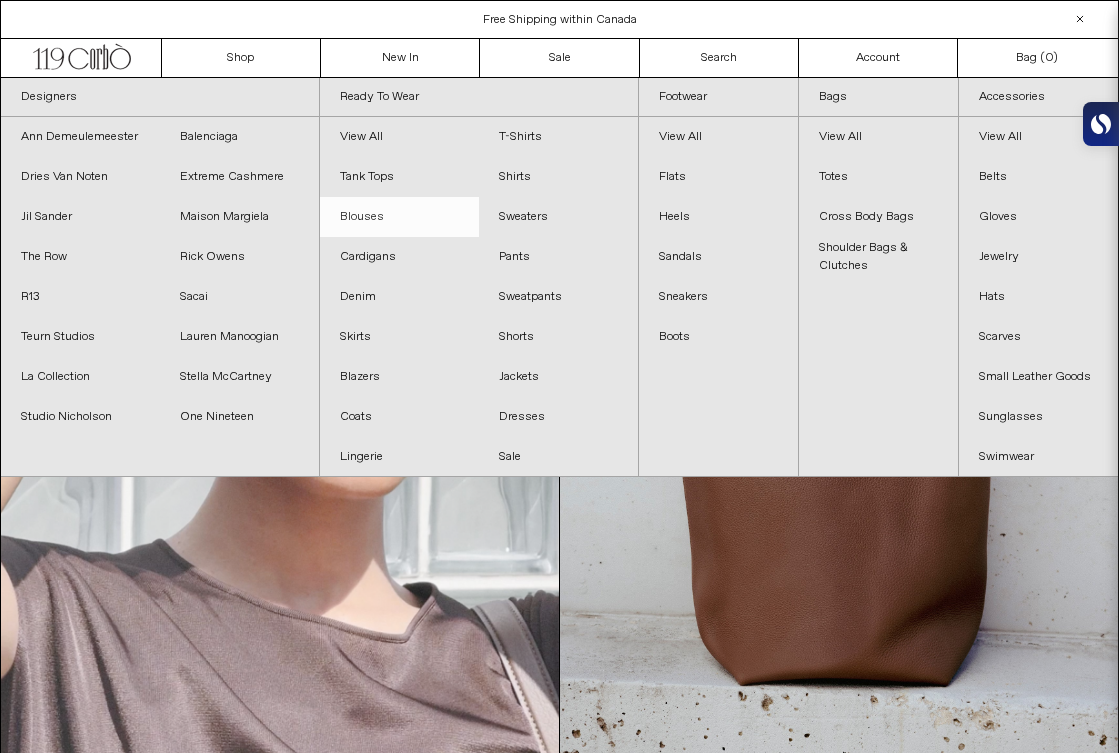 scroll, scrollTop: 0, scrollLeft: 0, axis: both 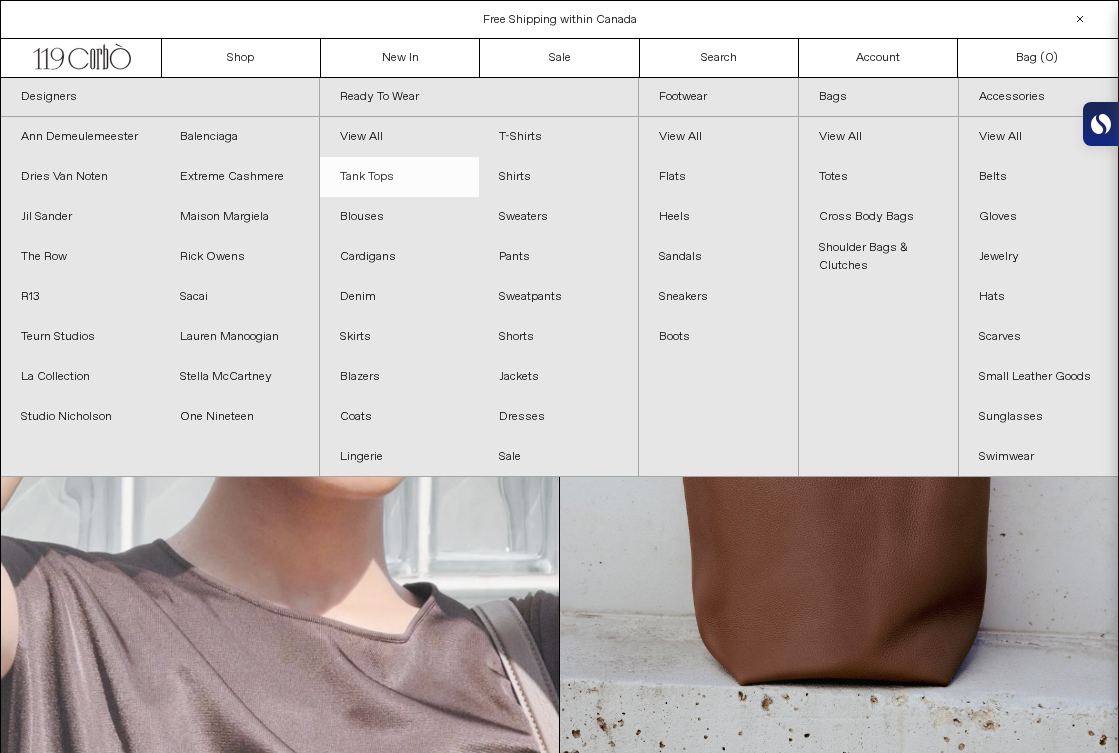 click on "Tank Tops" at bounding box center [399, 177] 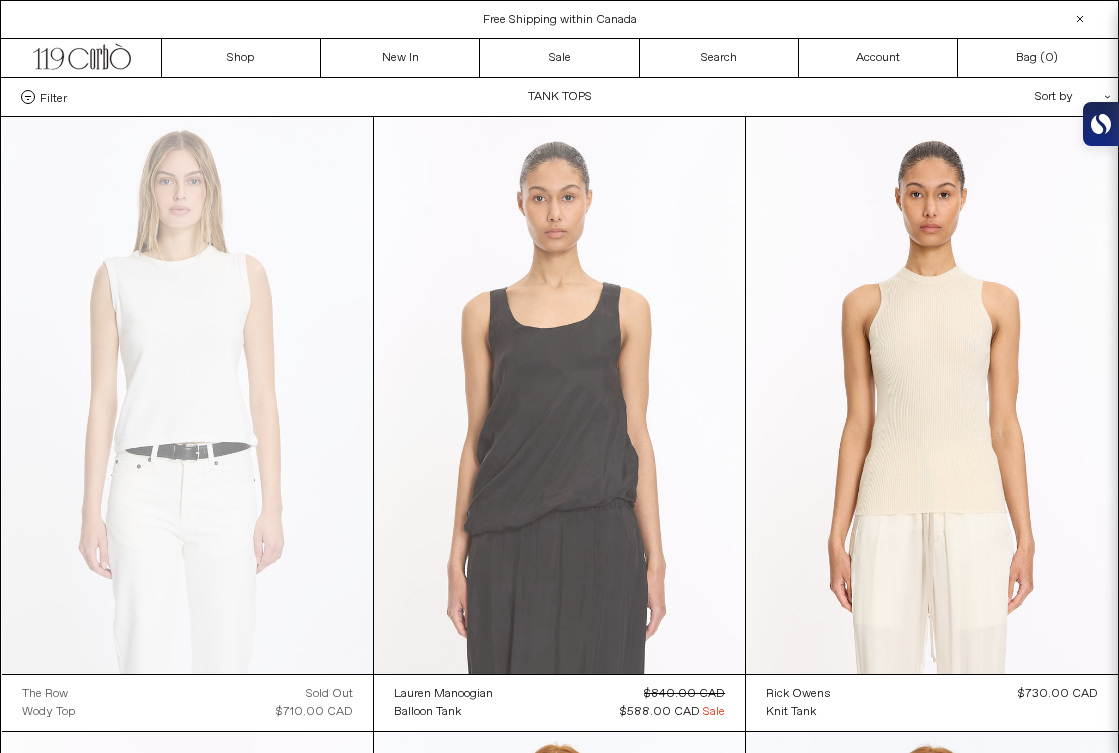 scroll, scrollTop: 168, scrollLeft: 0, axis: vertical 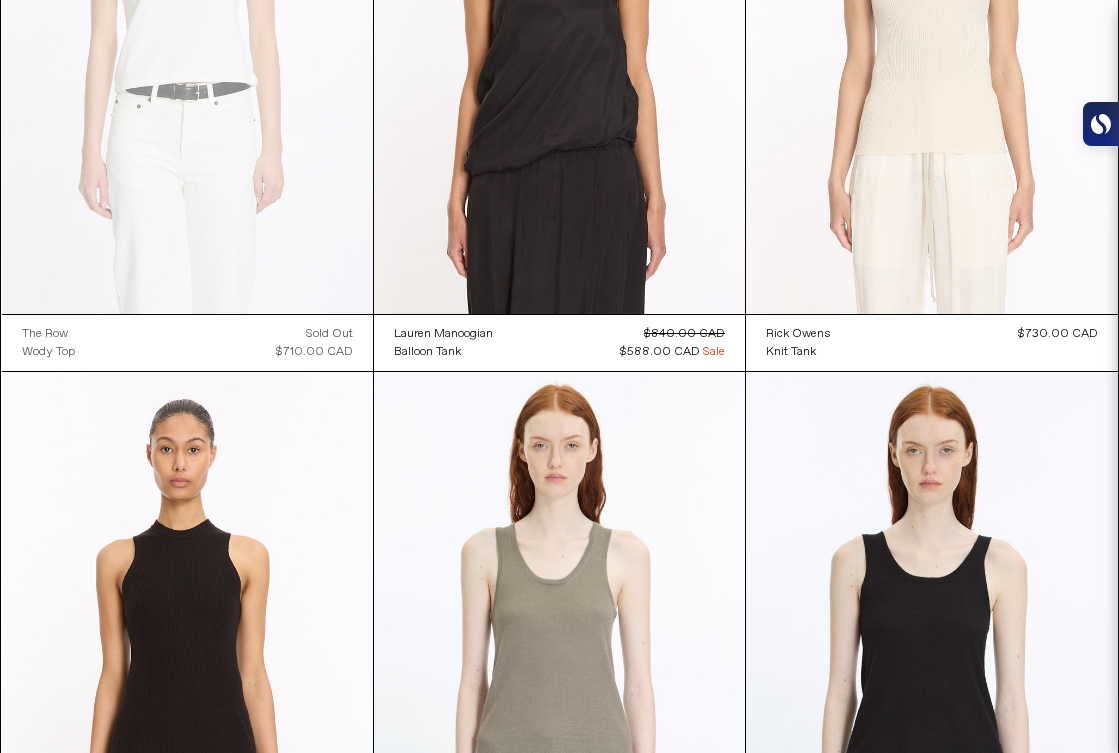 click at bounding box center [931, 35] 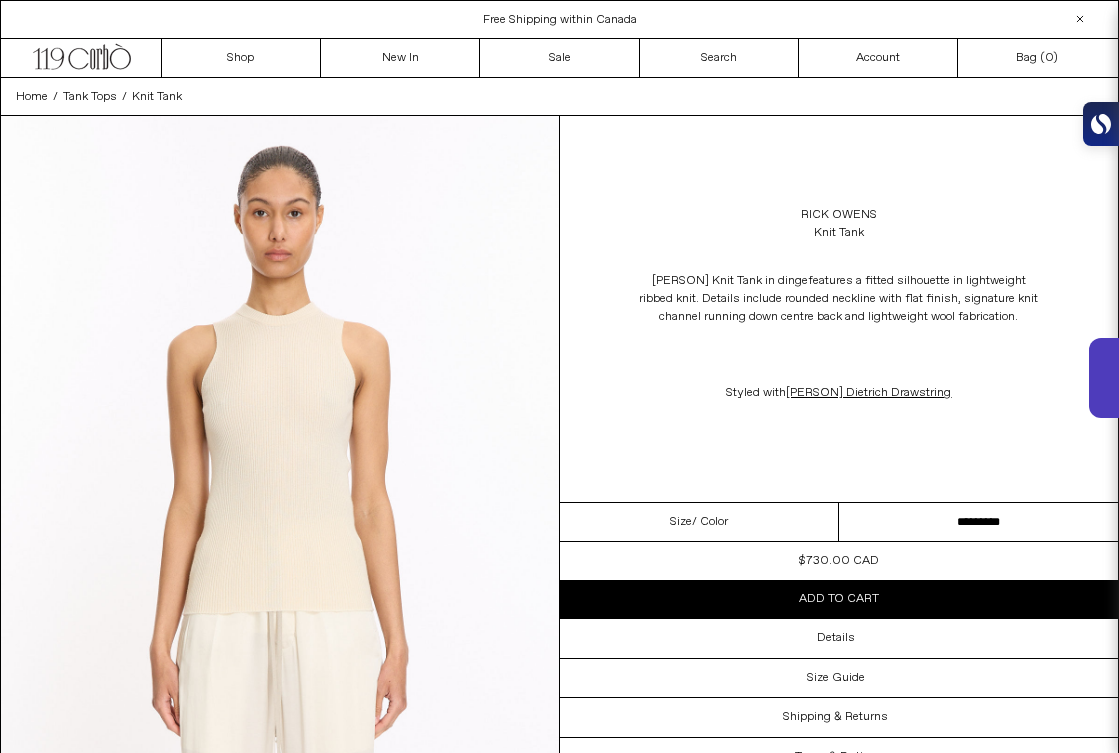 scroll, scrollTop: 0, scrollLeft: 0, axis: both 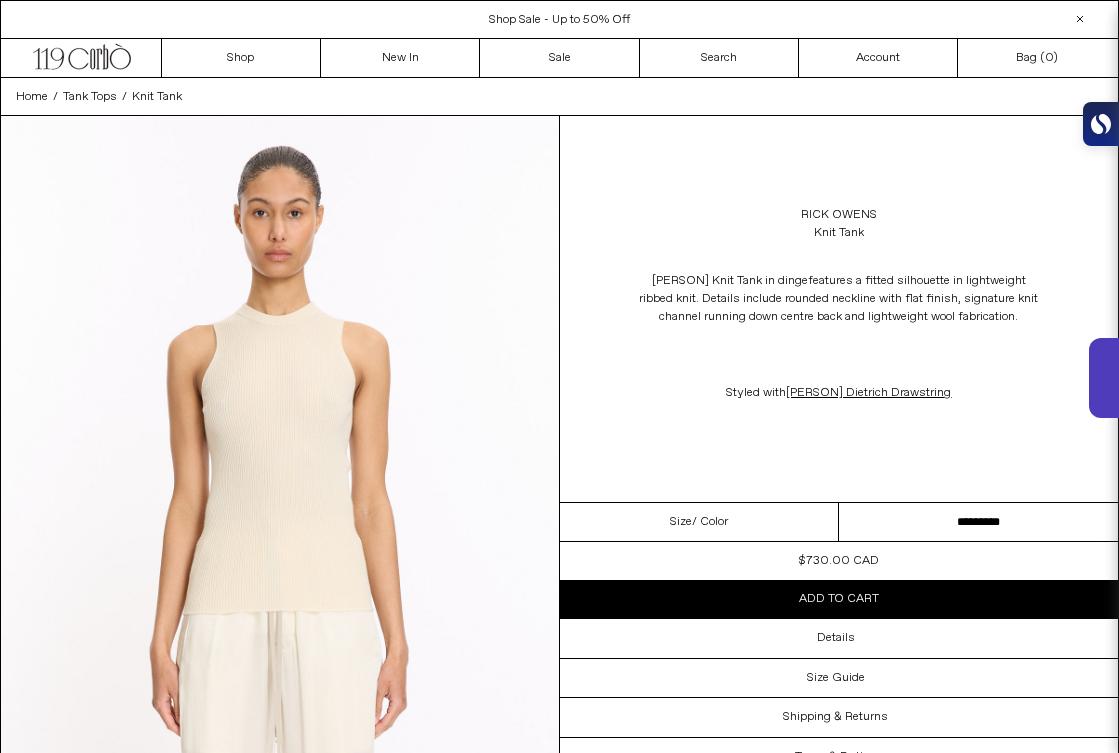 click on "Add to cart" at bounding box center (839, 599) 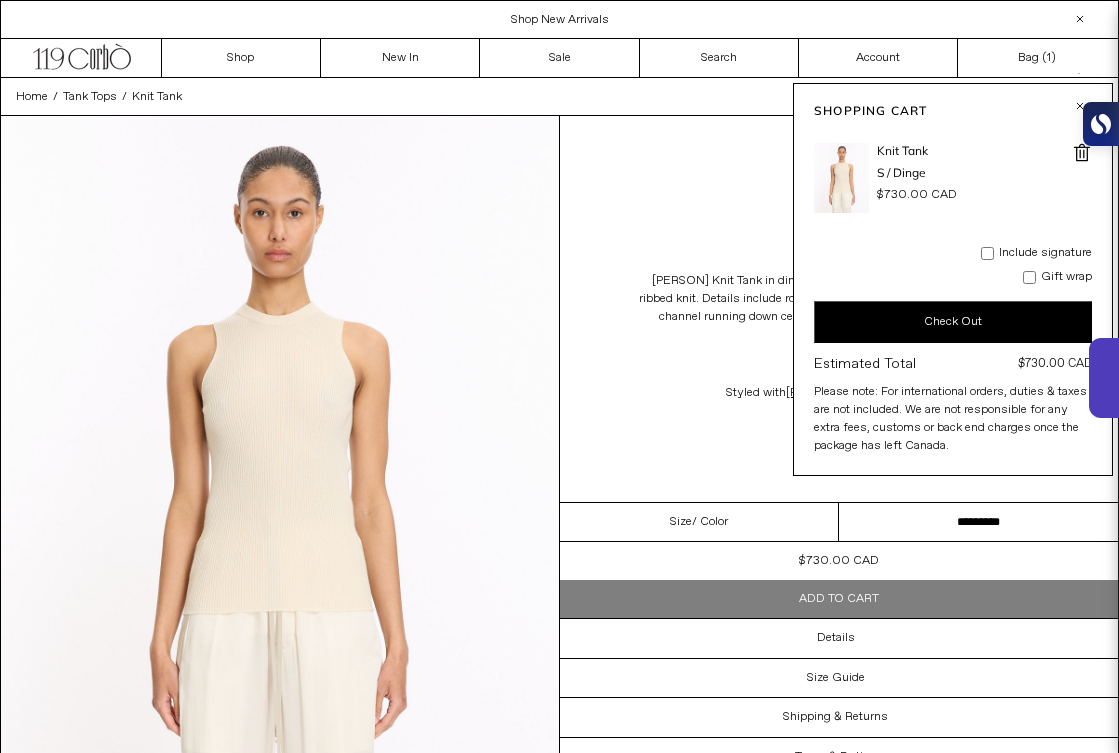 click on "Check Out" at bounding box center (953, 322) 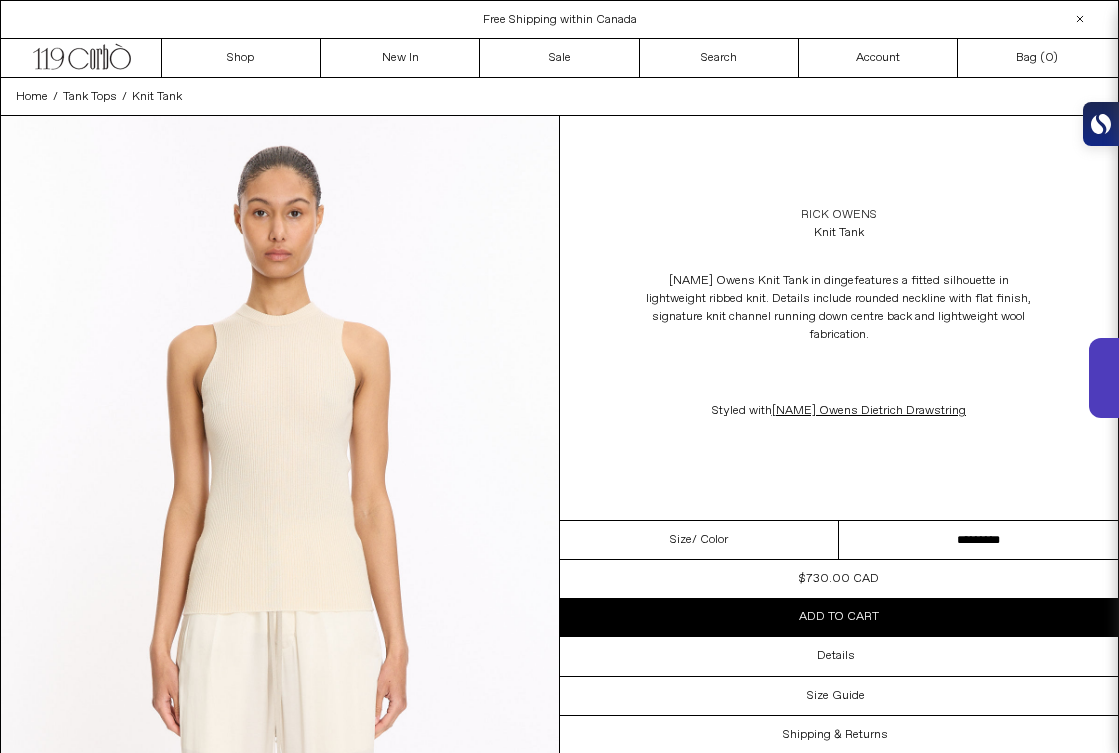 scroll, scrollTop: 0, scrollLeft: 0, axis: both 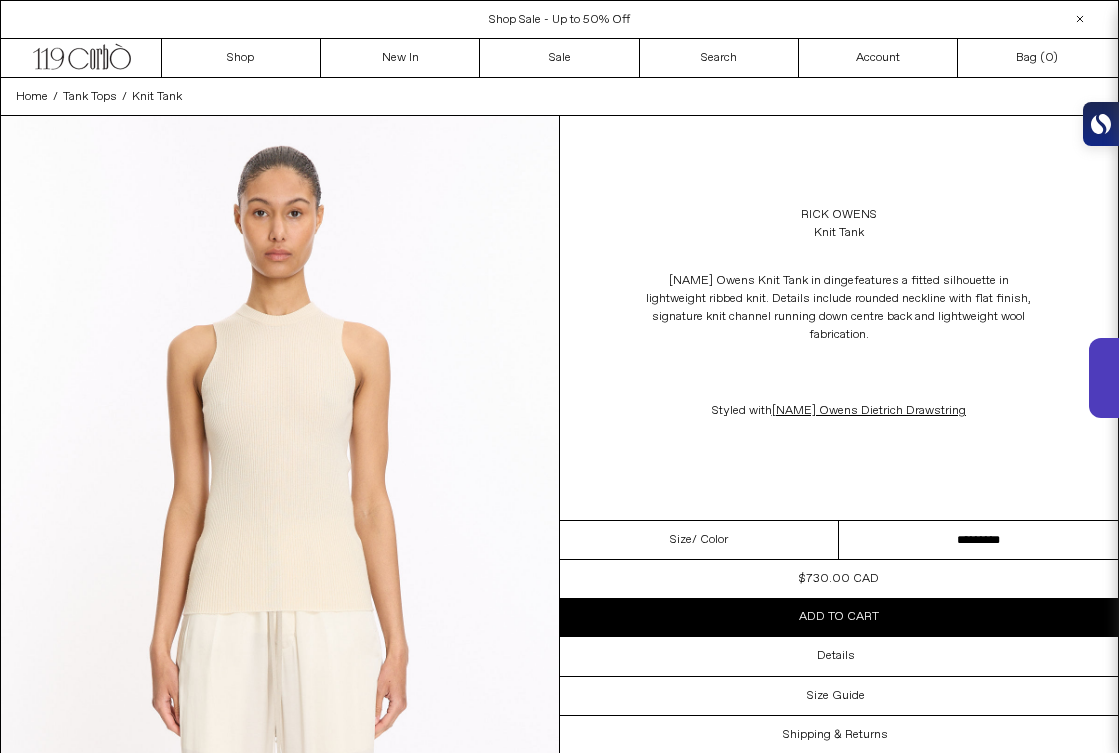 click on "Add to cart" at bounding box center [839, 617] 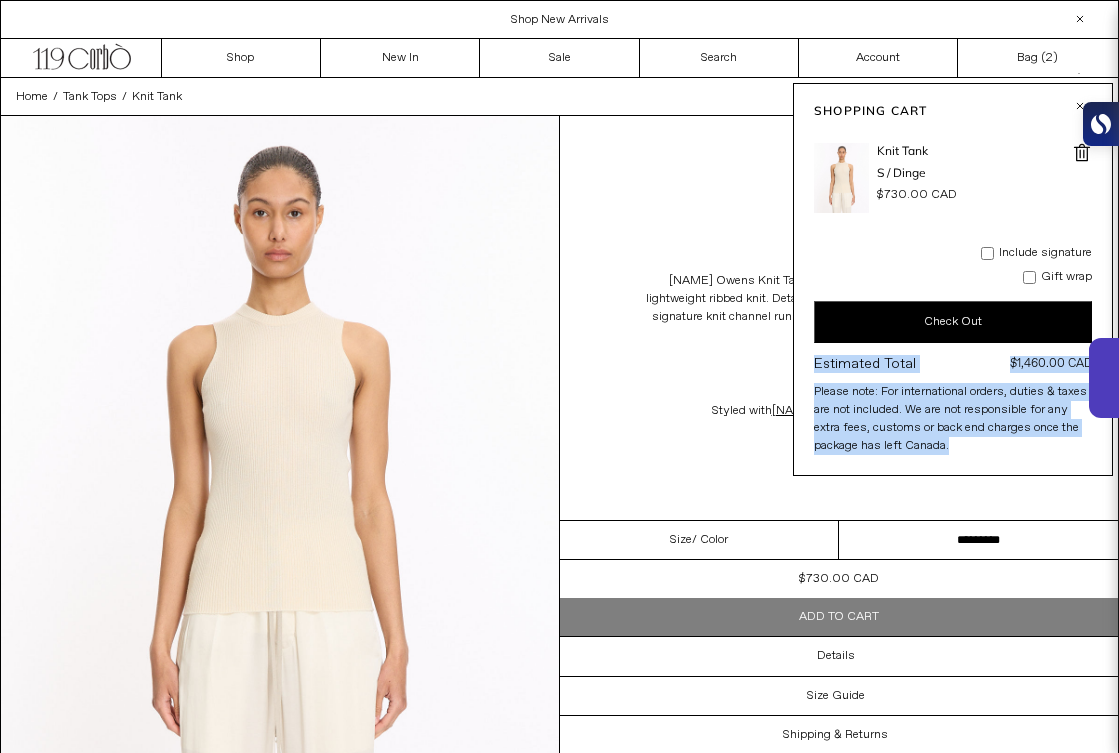 drag, startPoint x: 980, startPoint y: 451, endPoint x: 812, endPoint y: 370, distance: 186.50737 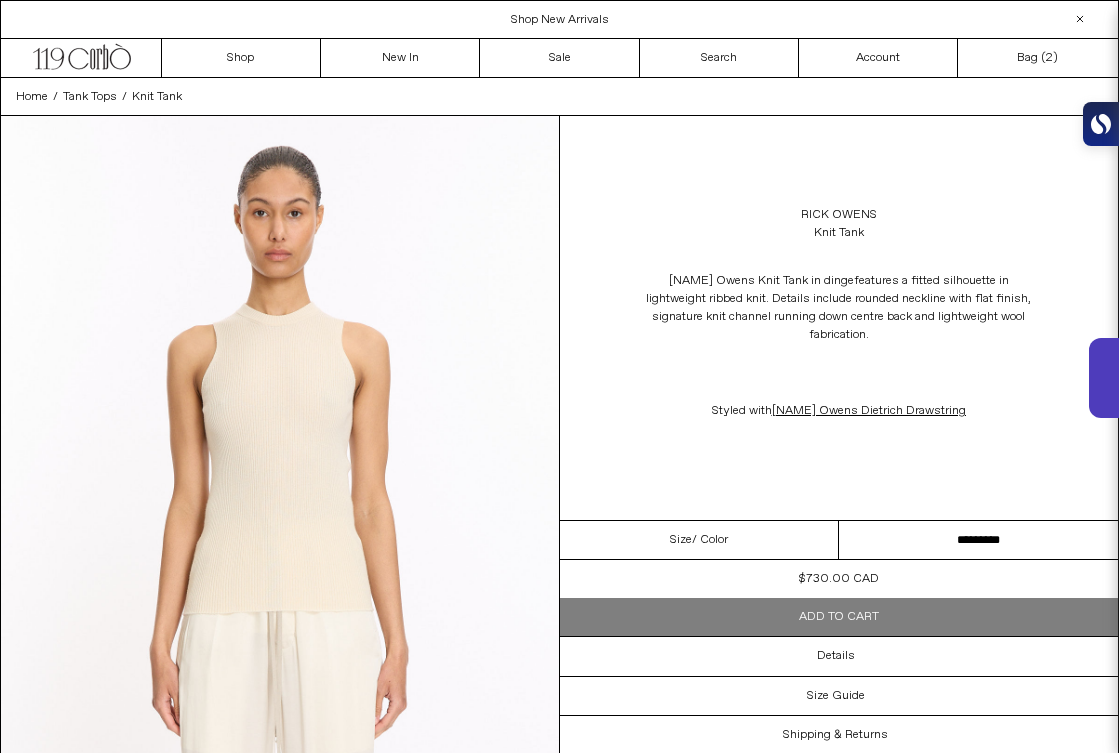 copy on "Estimated Total
$1,460.00 CAD
Please note: For international orders, duties & taxes are not included. We are not responsible for any extra fees, customs or back end charges once the package has left [COUNTRY]." 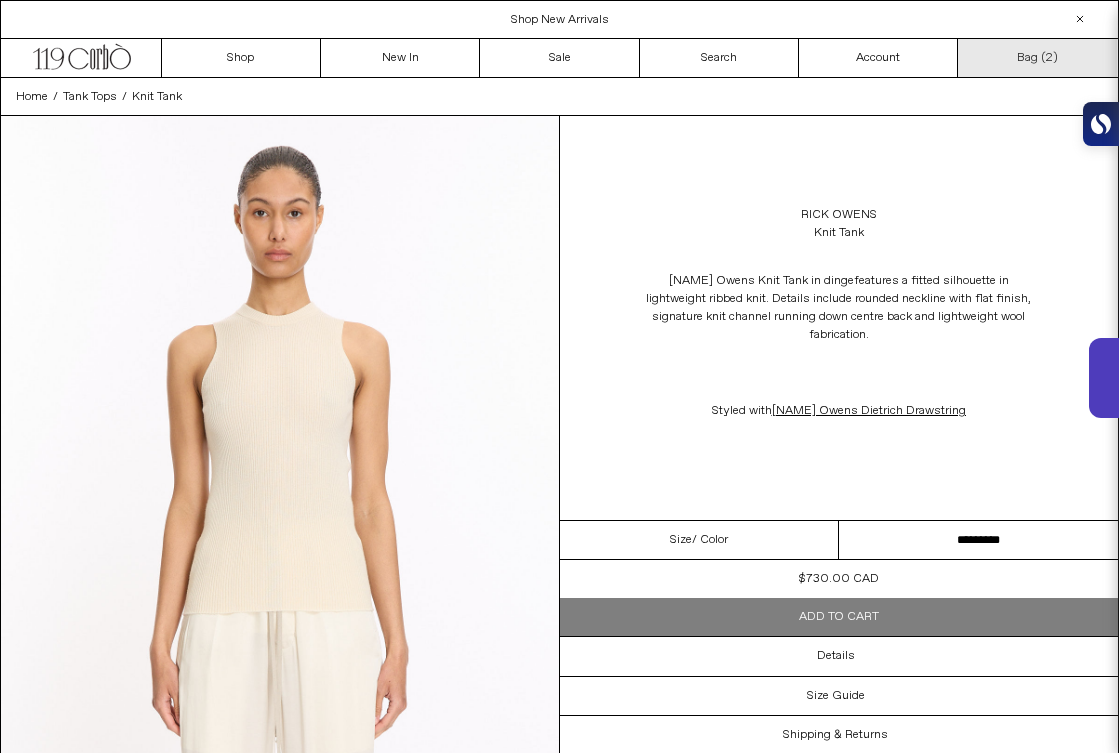 click on "Bag
( 2 )" at bounding box center [1037, 58] 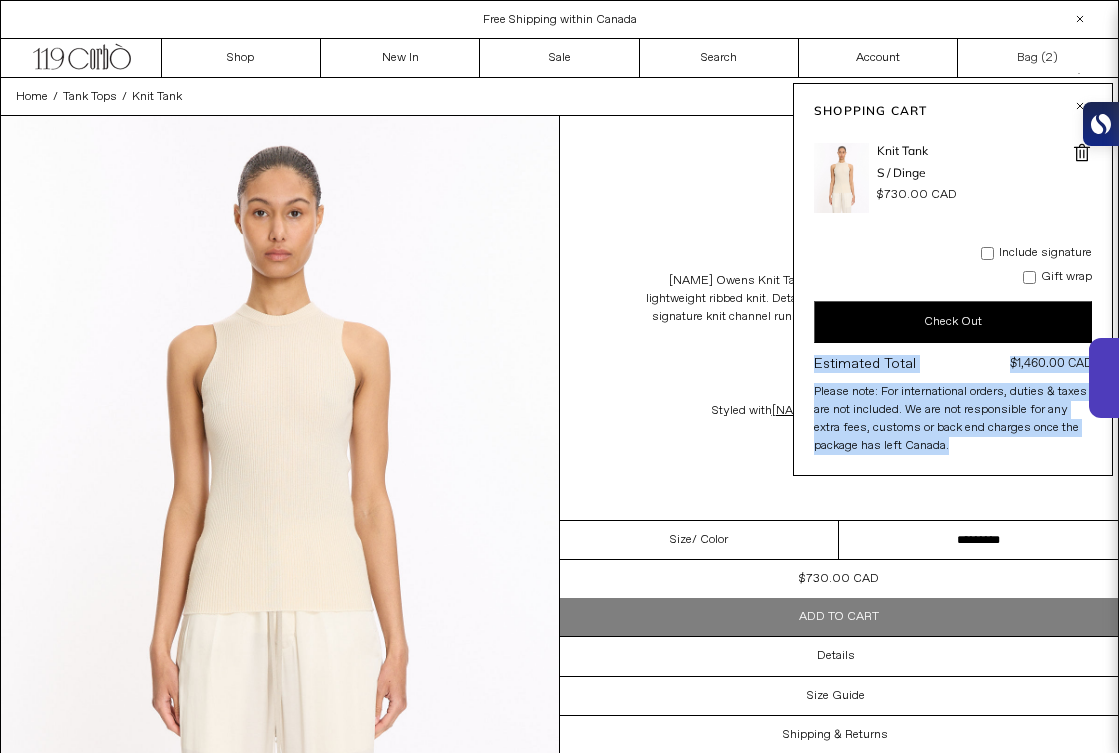 copy on "Estimated Total
$1,460.00 CAD
Please note: For international orders, duties & taxes are not included. We are not responsible for any extra fees, customs or back end charges once the package has left [COUNTRY]." 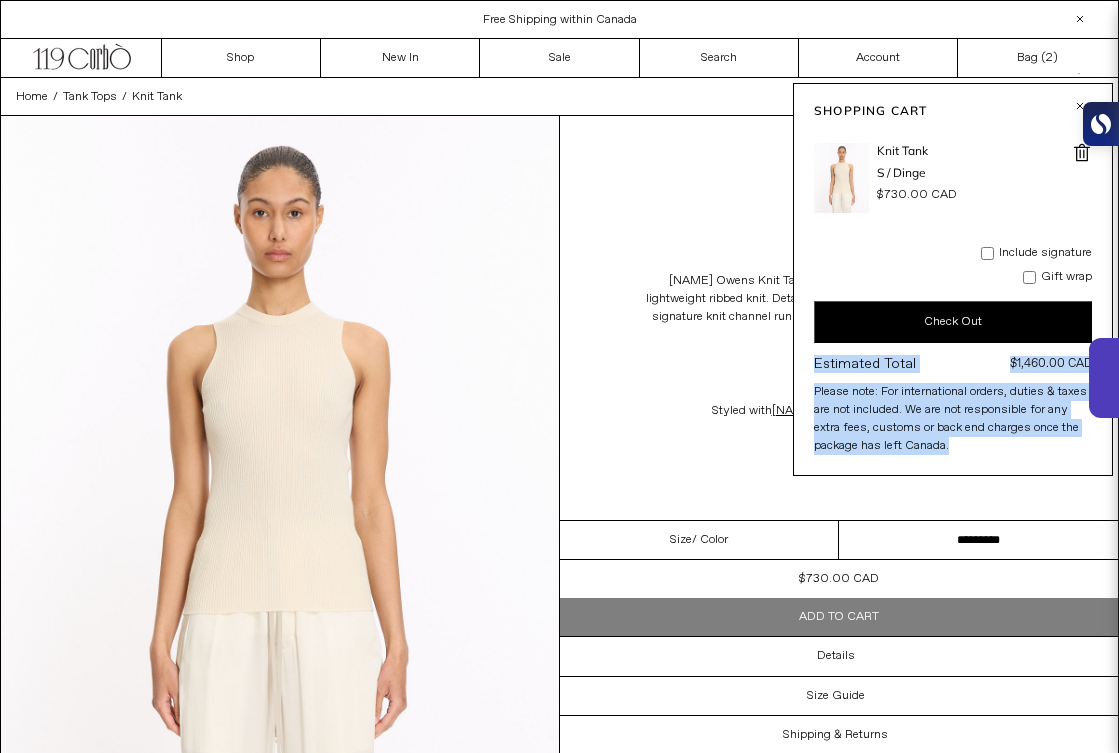 click on "Free Shipping within Canada
Shop  Sale - Up to 50% Off
Shop New Arrivals" at bounding box center (559, 19) 